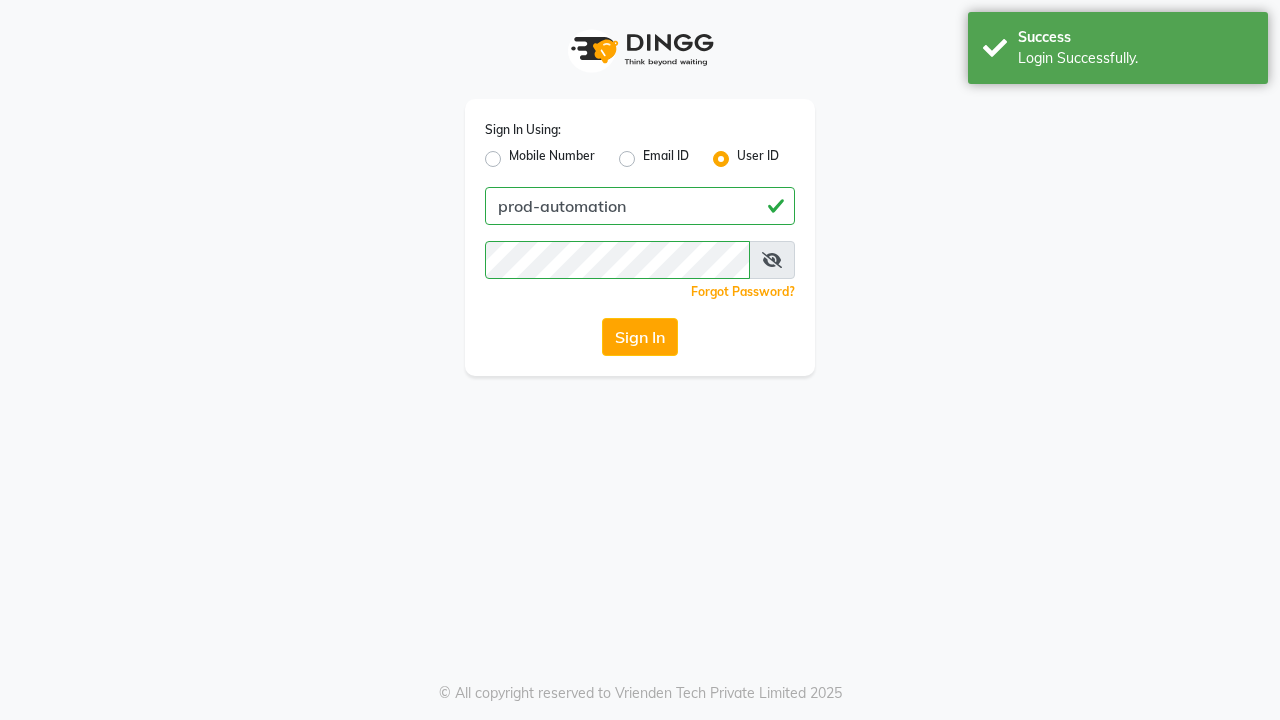scroll, scrollTop: 0, scrollLeft: 0, axis: both 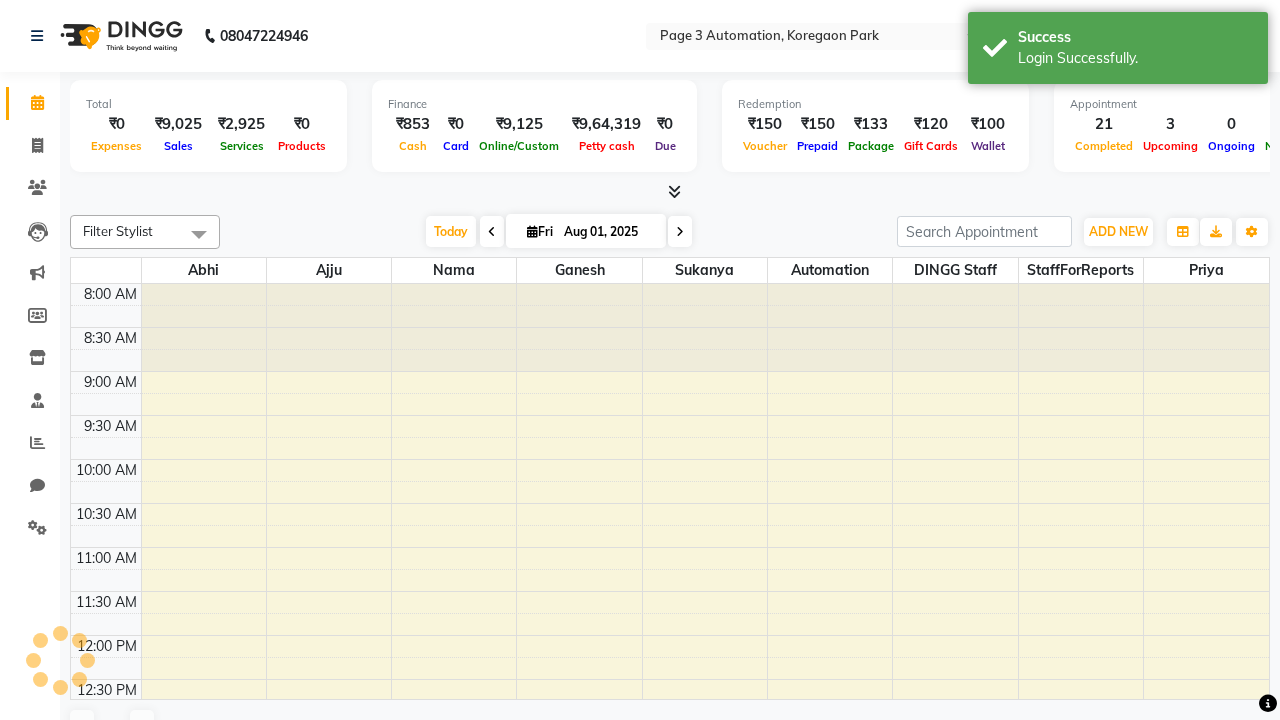 select on "en" 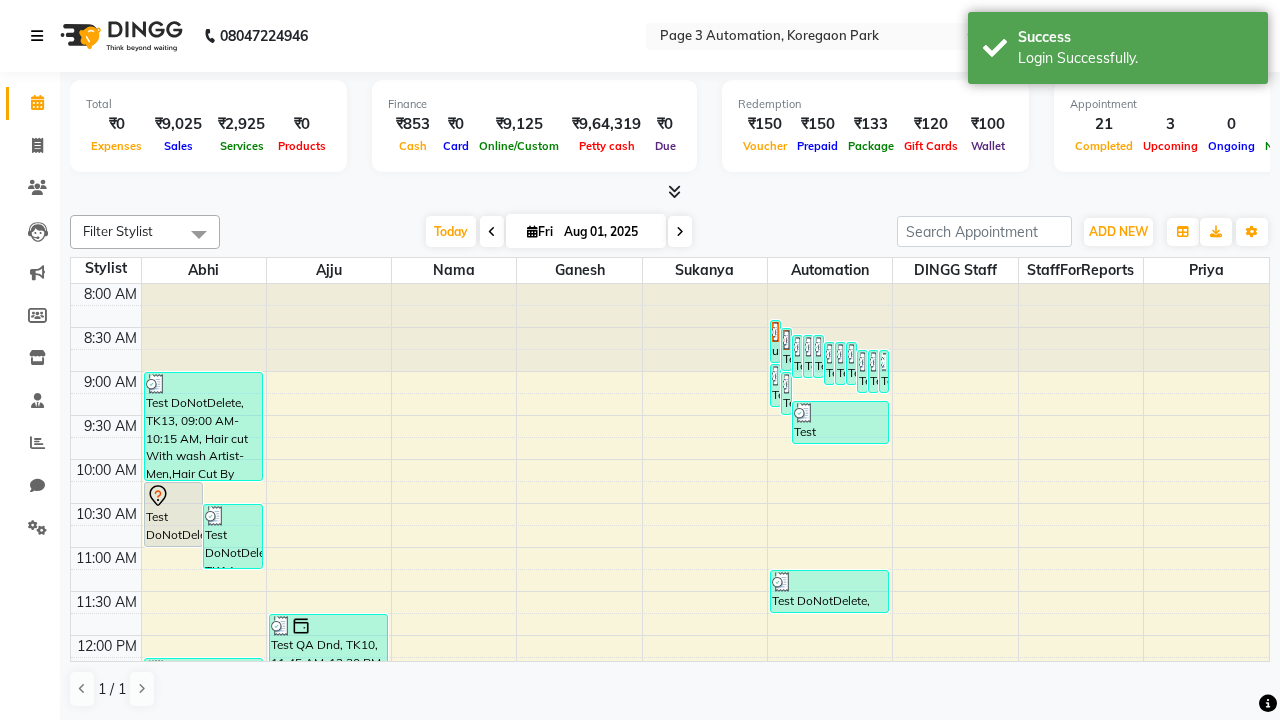 click at bounding box center (37, 36) 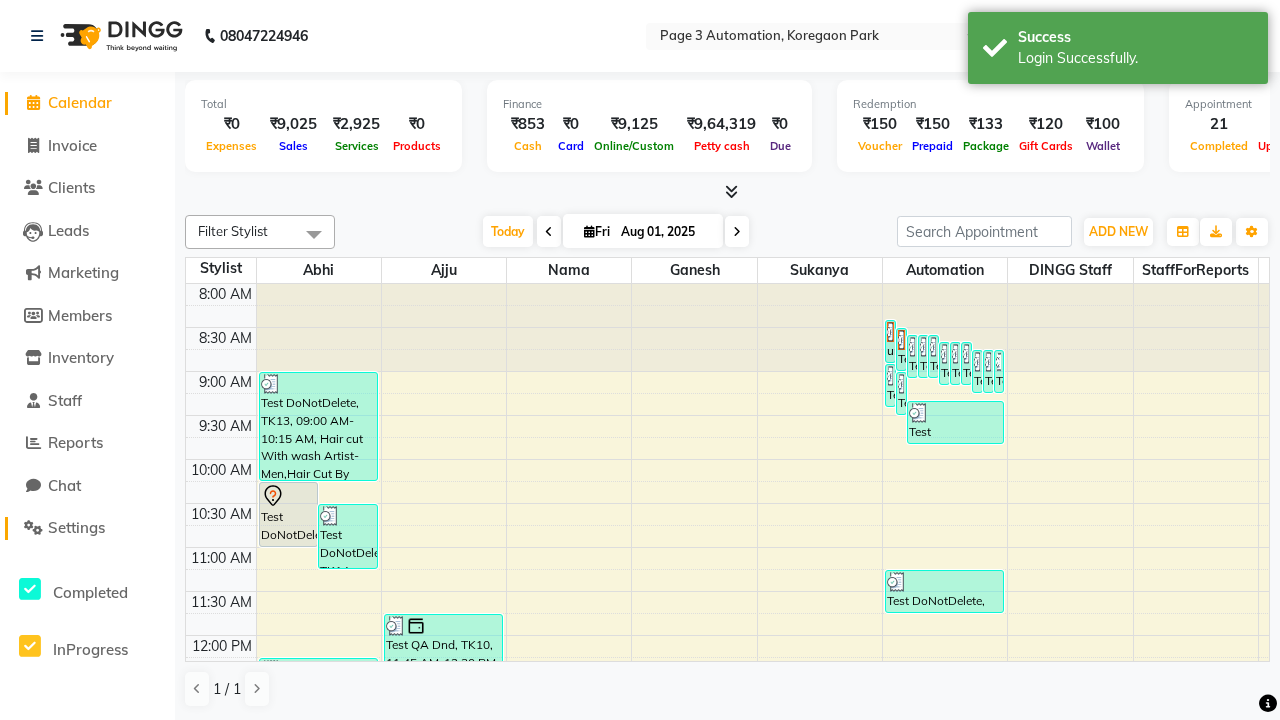 click on "Settings" 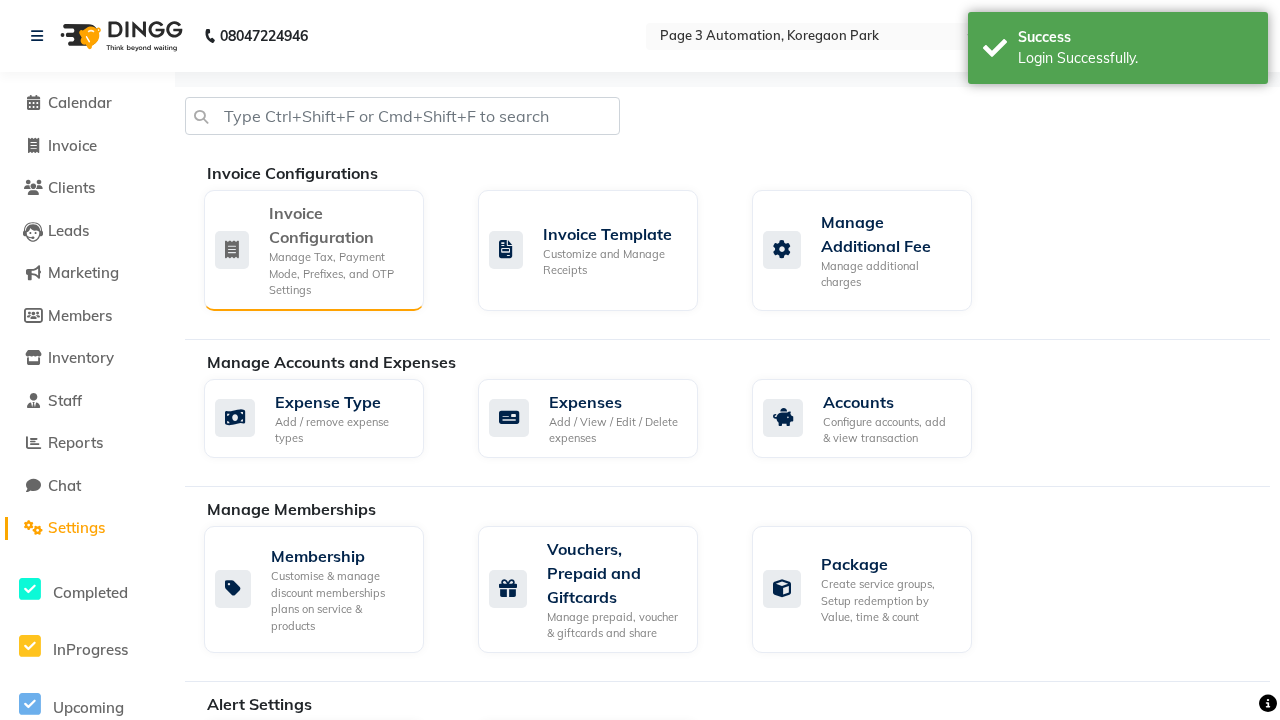 click on "Manage Tax, Payment Mode, Prefixes, and OTP Settings" 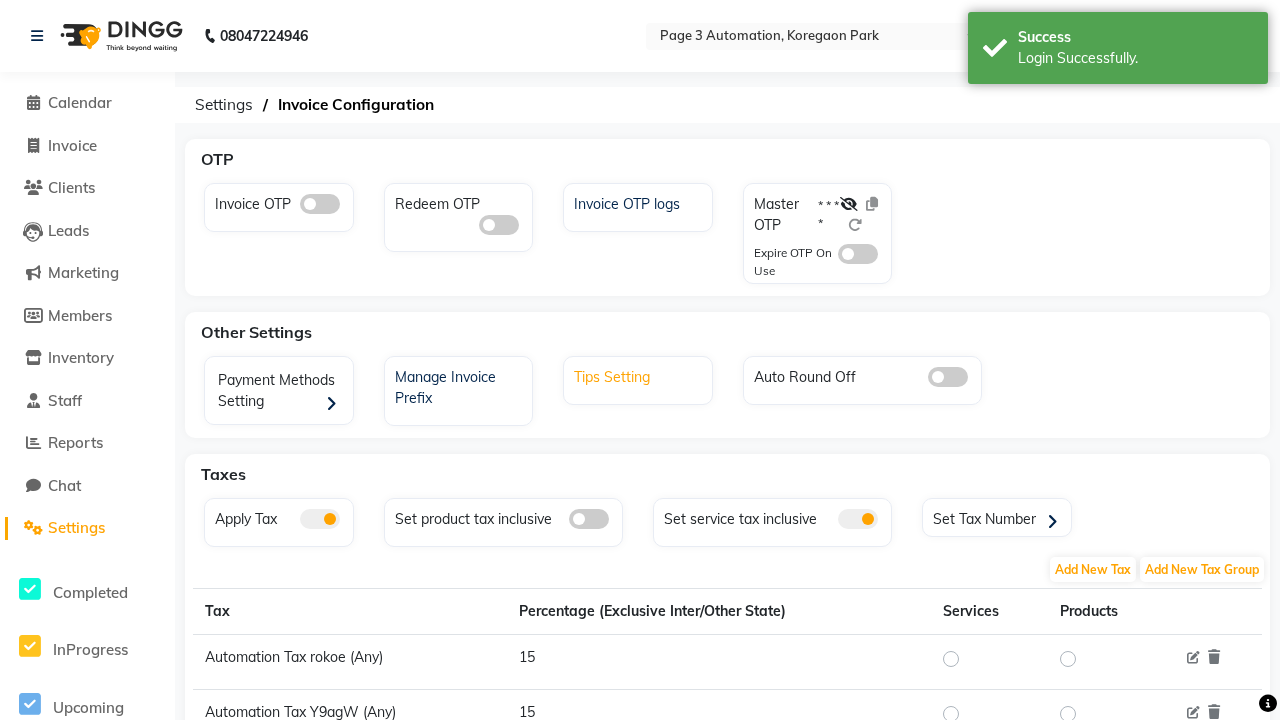 click on "Tips Setting" 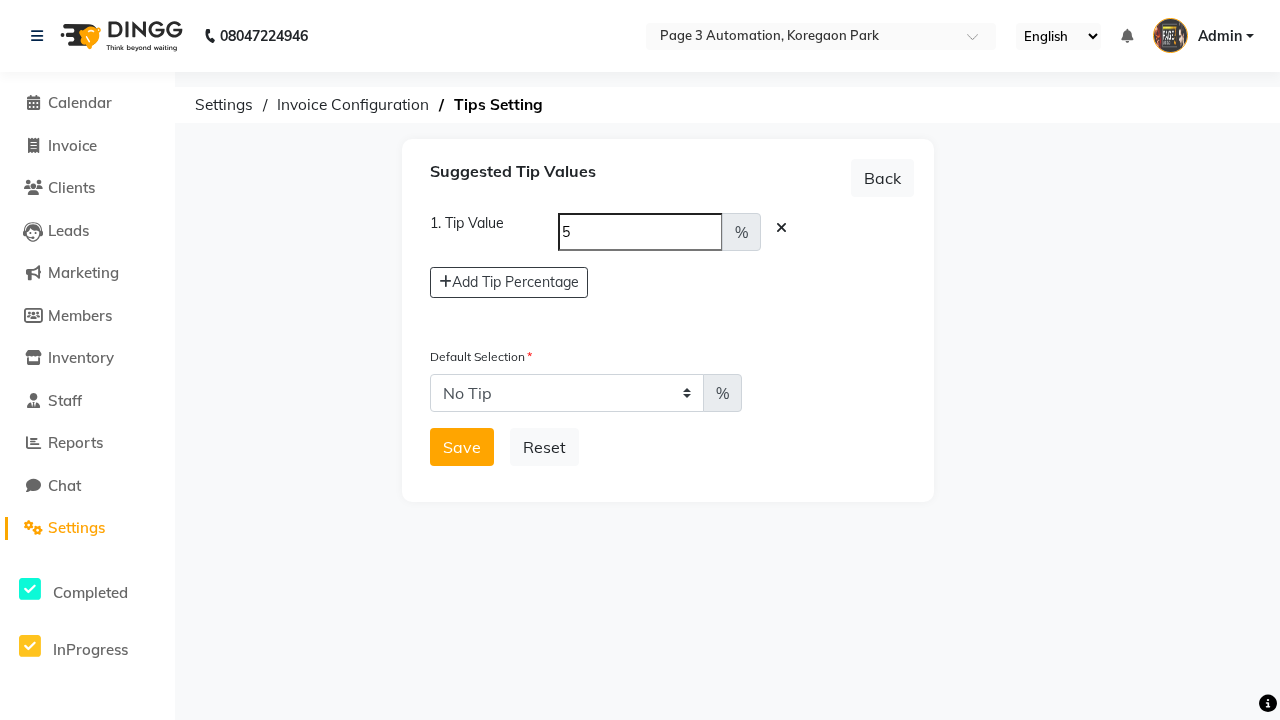 select on "5" 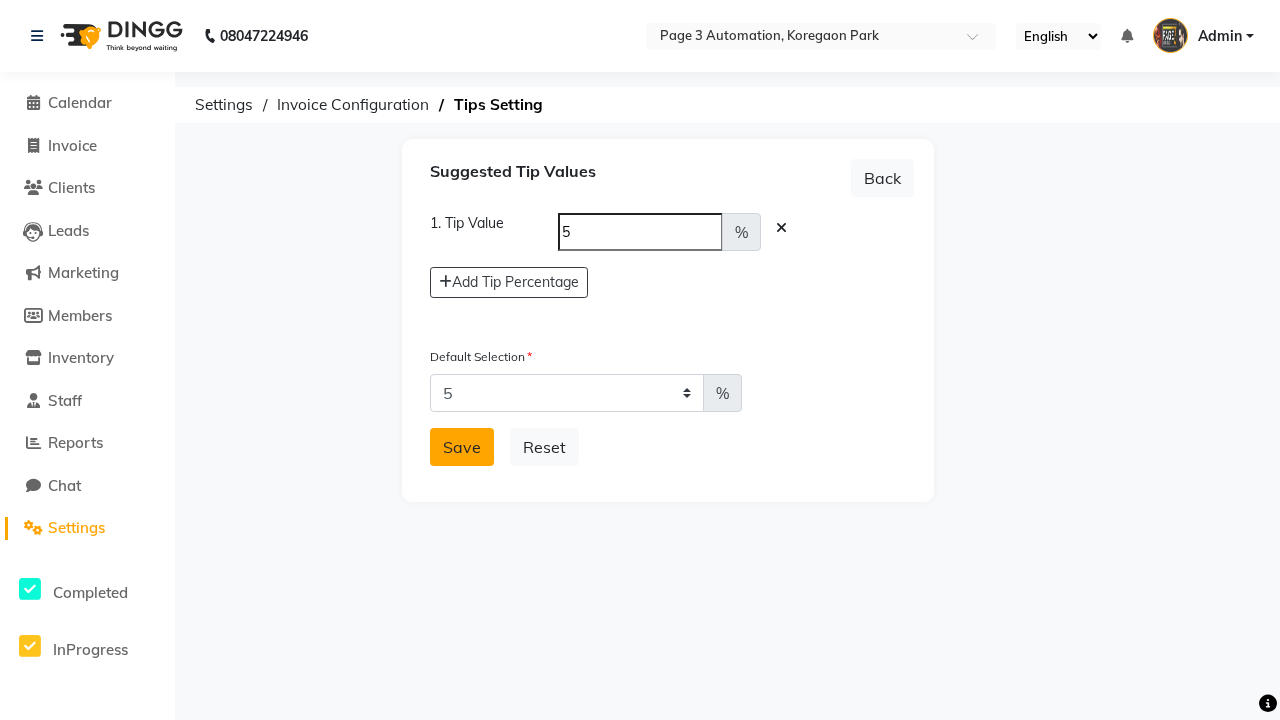 click on "Save" at bounding box center [462, 447] 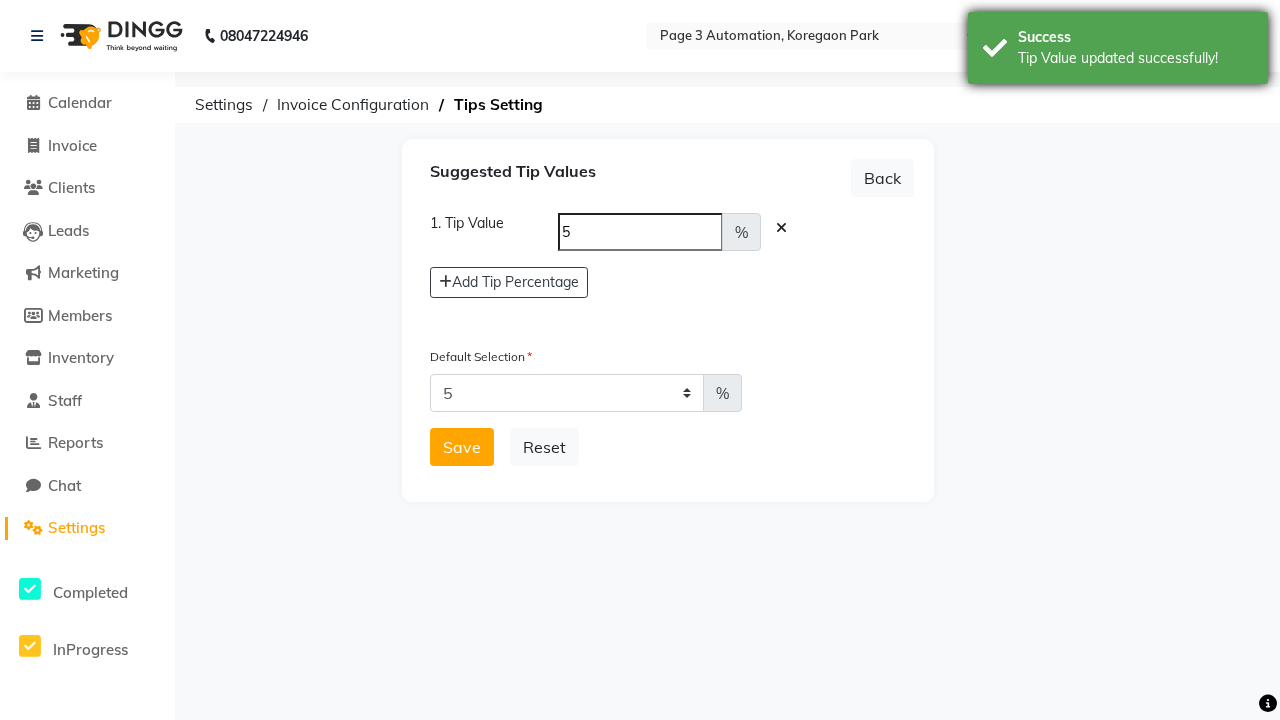 click on "Tip Value updated successfully!" at bounding box center [1135, 58] 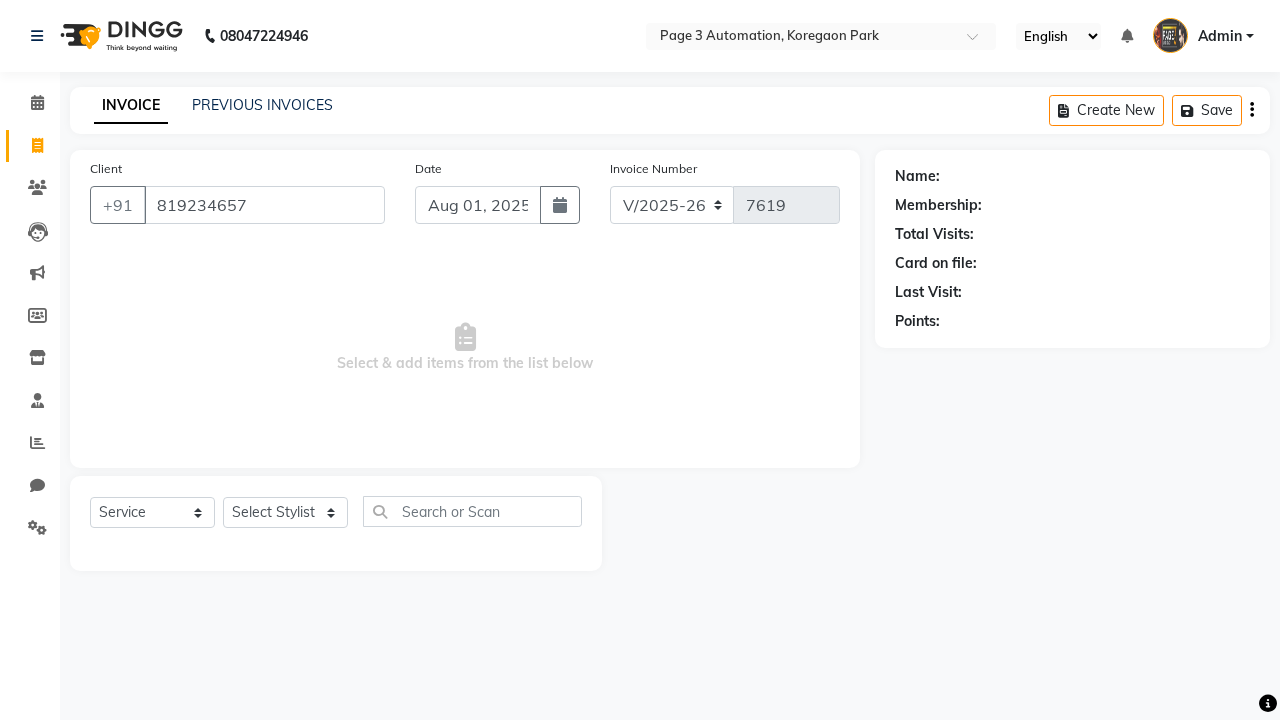 select on "2774" 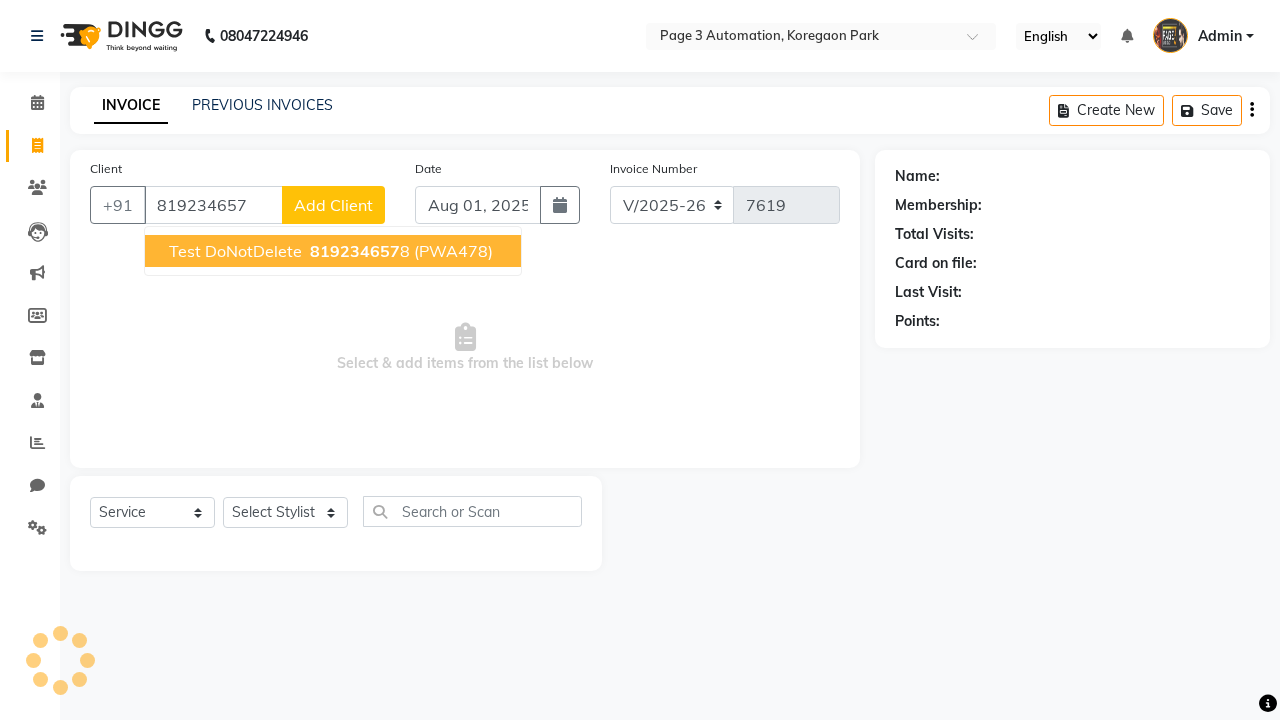 scroll, scrollTop: 0, scrollLeft: 0, axis: both 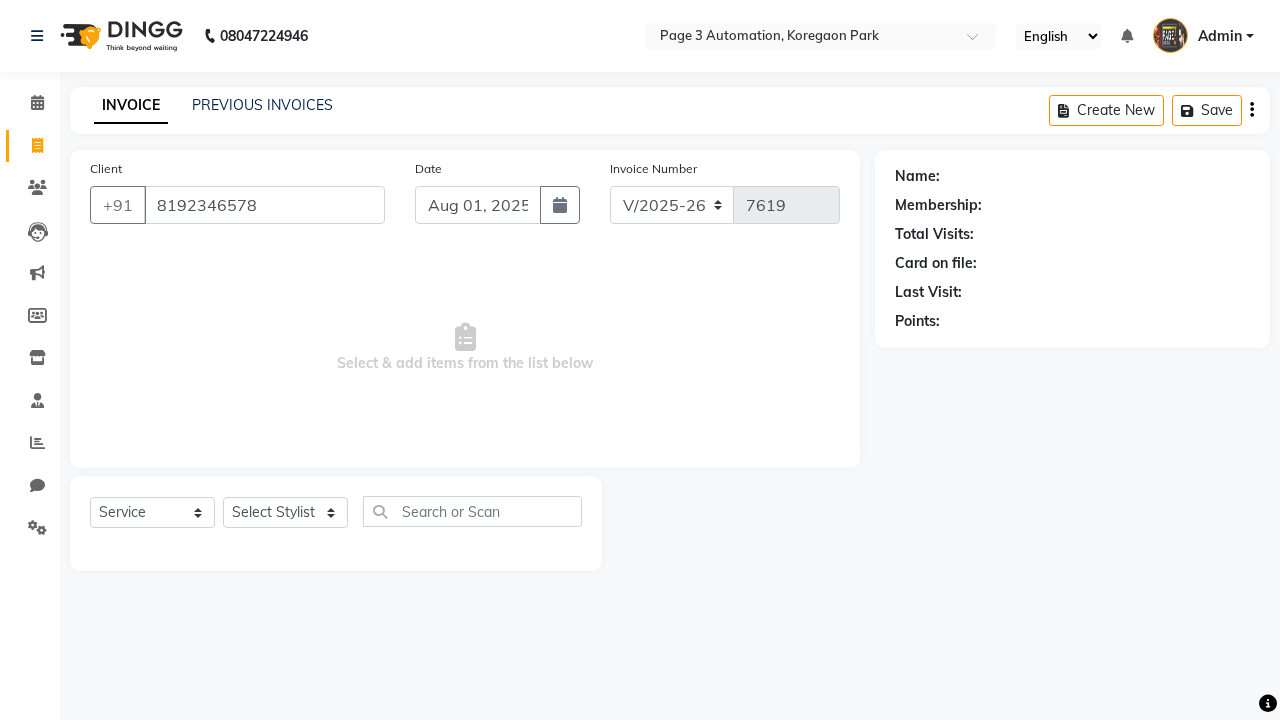 type on "8192346578" 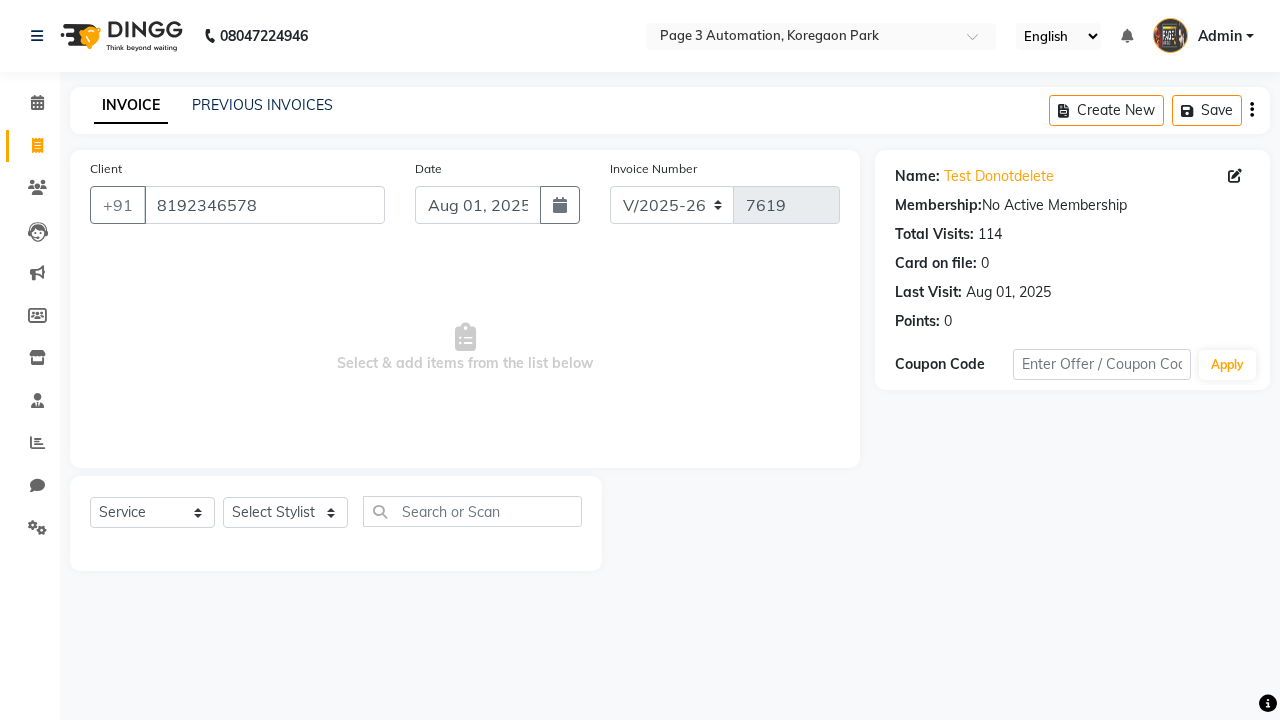 select on "71572" 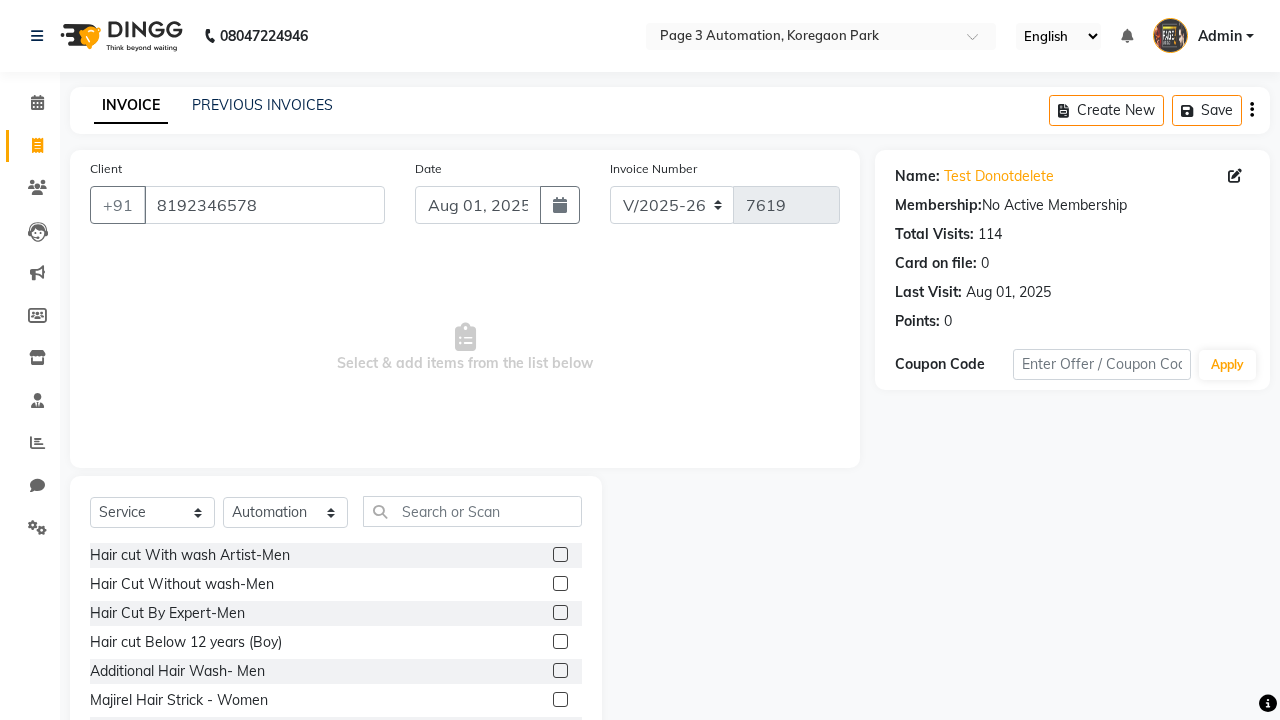 click 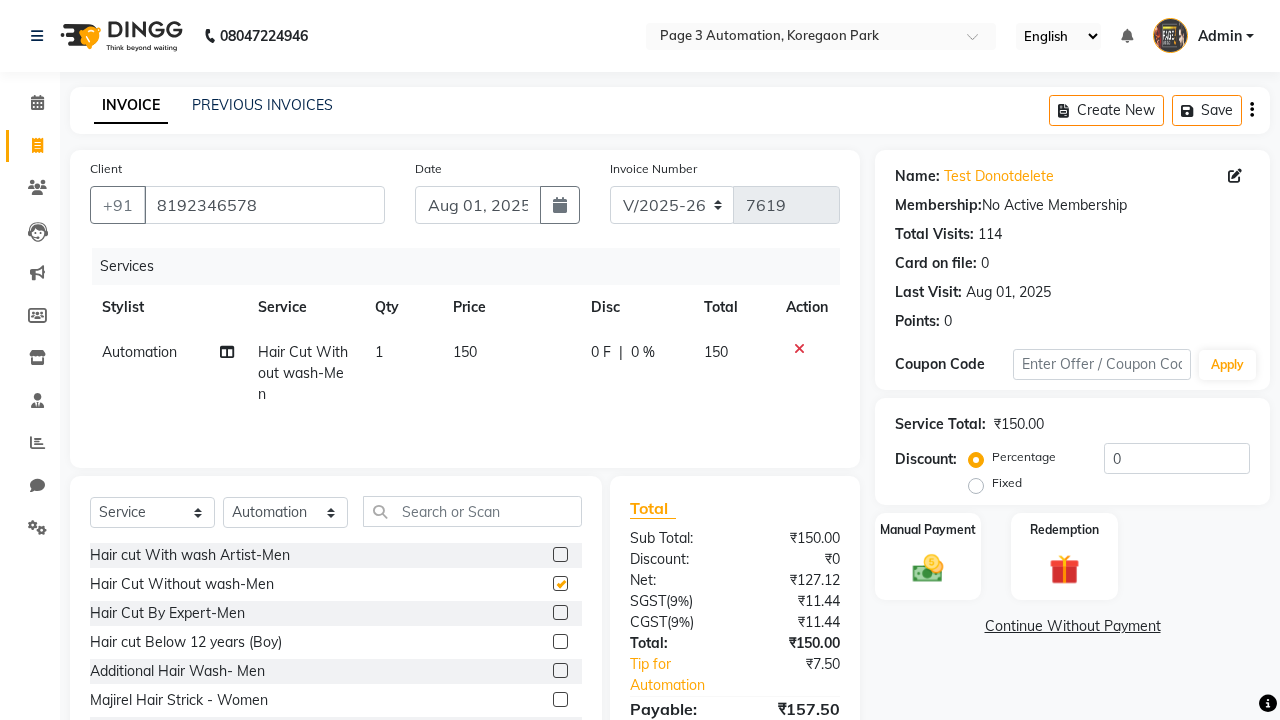 checkbox on "false" 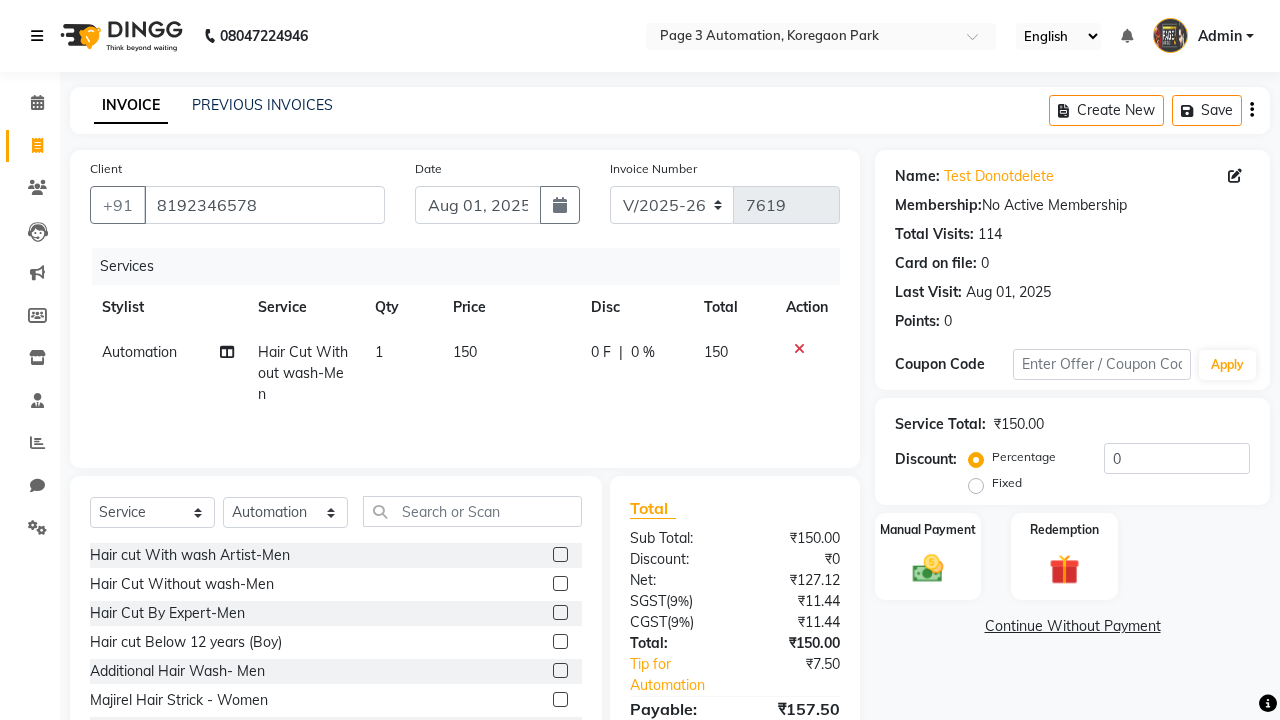 click at bounding box center [37, 36] 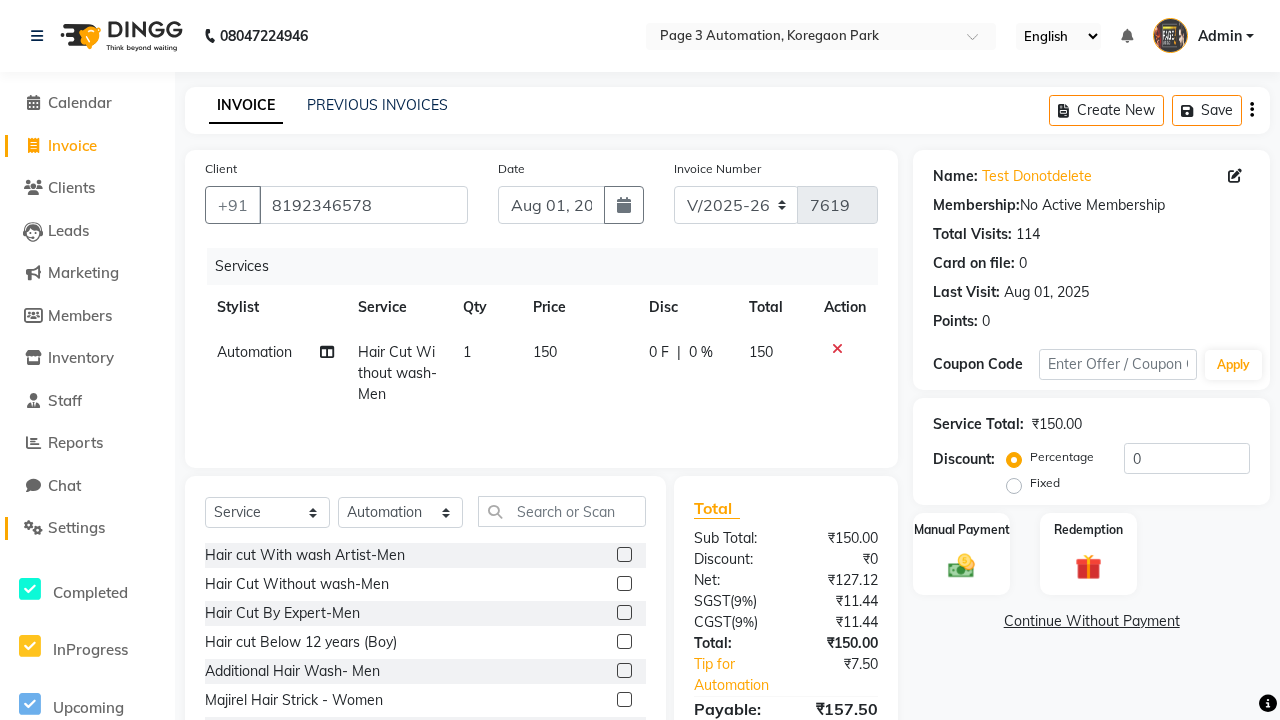 click on "Settings" 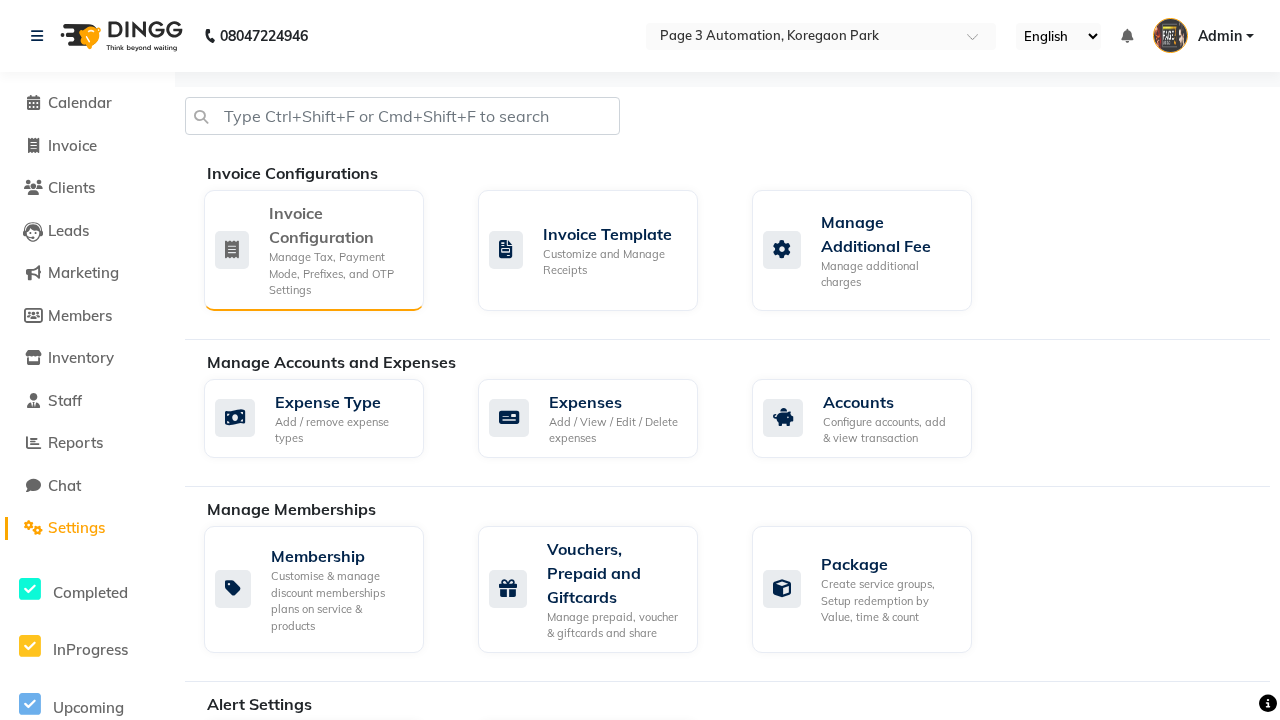 click on "Manage Tax, Payment Mode, Prefixes, and OTP Settings" 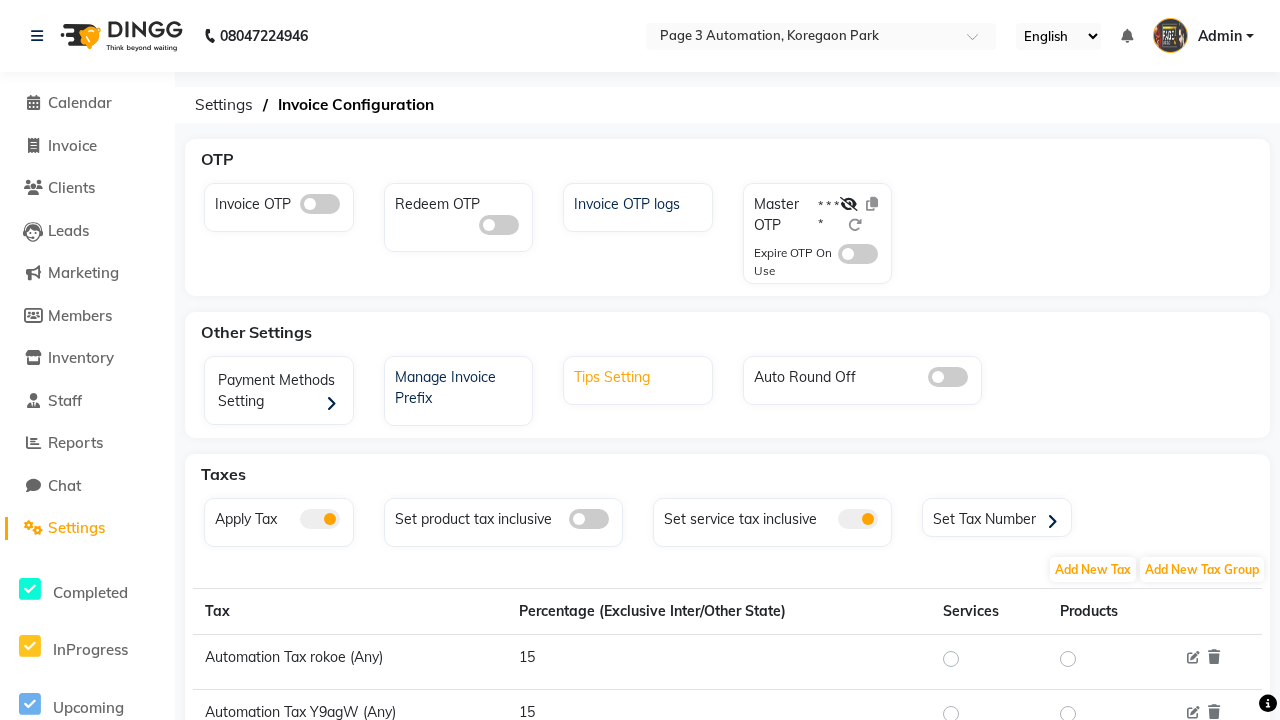 click on "Tips Setting" 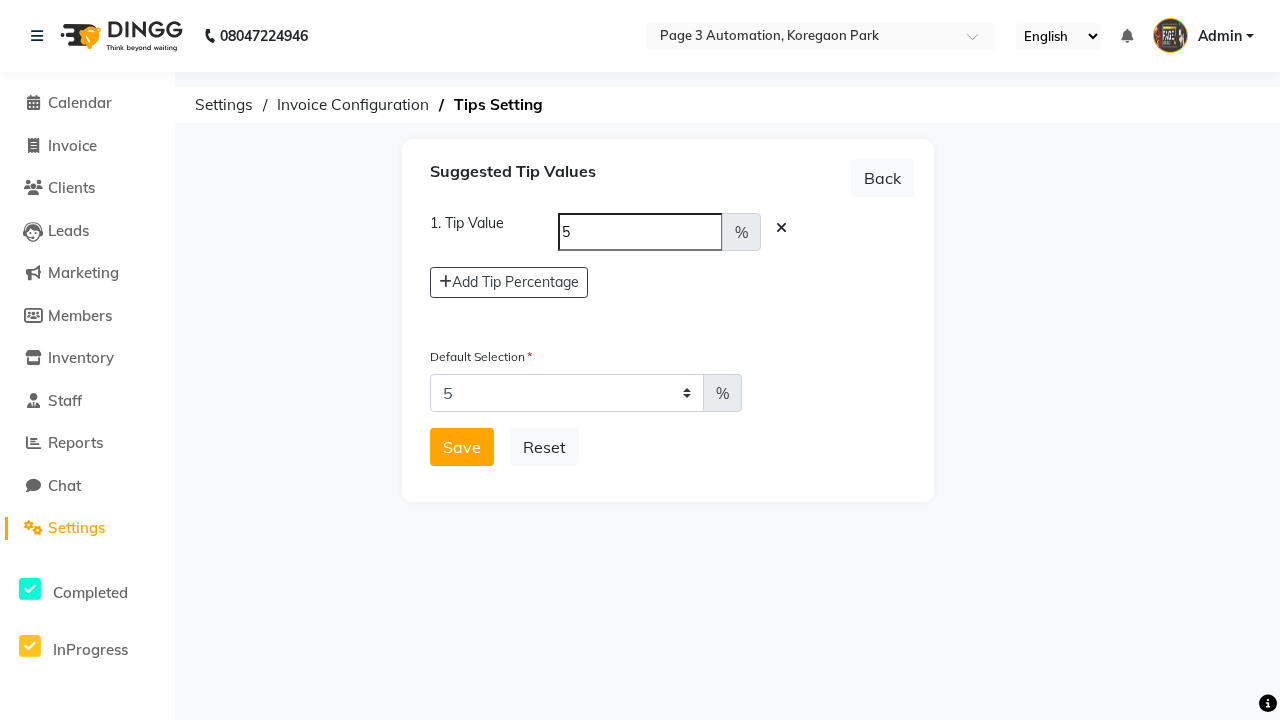 select on "0" 